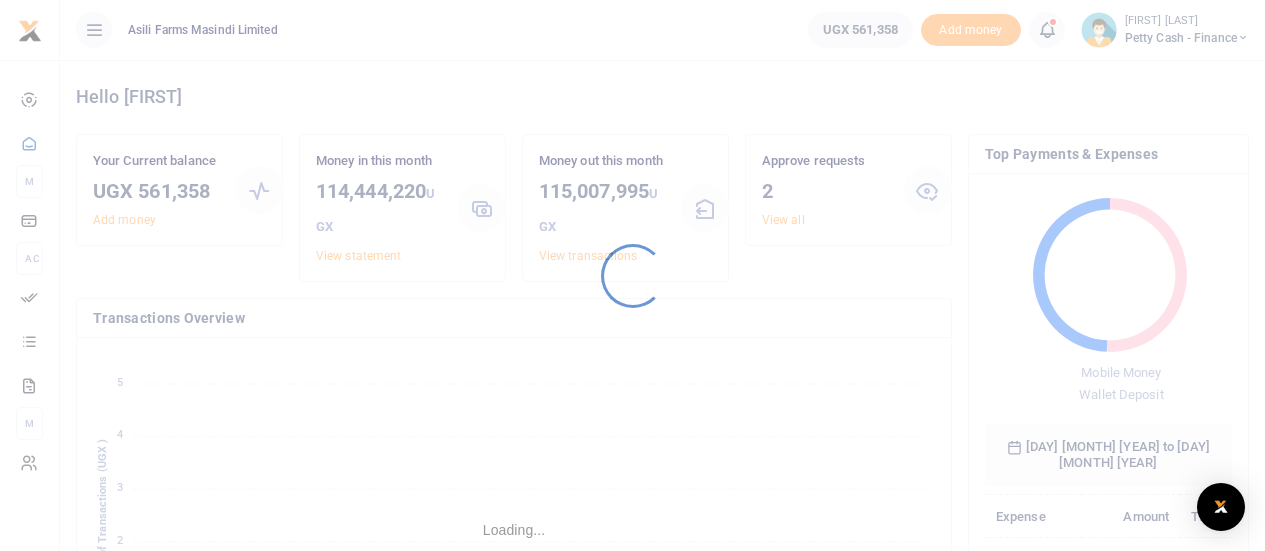 scroll, scrollTop: 0, scrollLeft: 0, axis: both 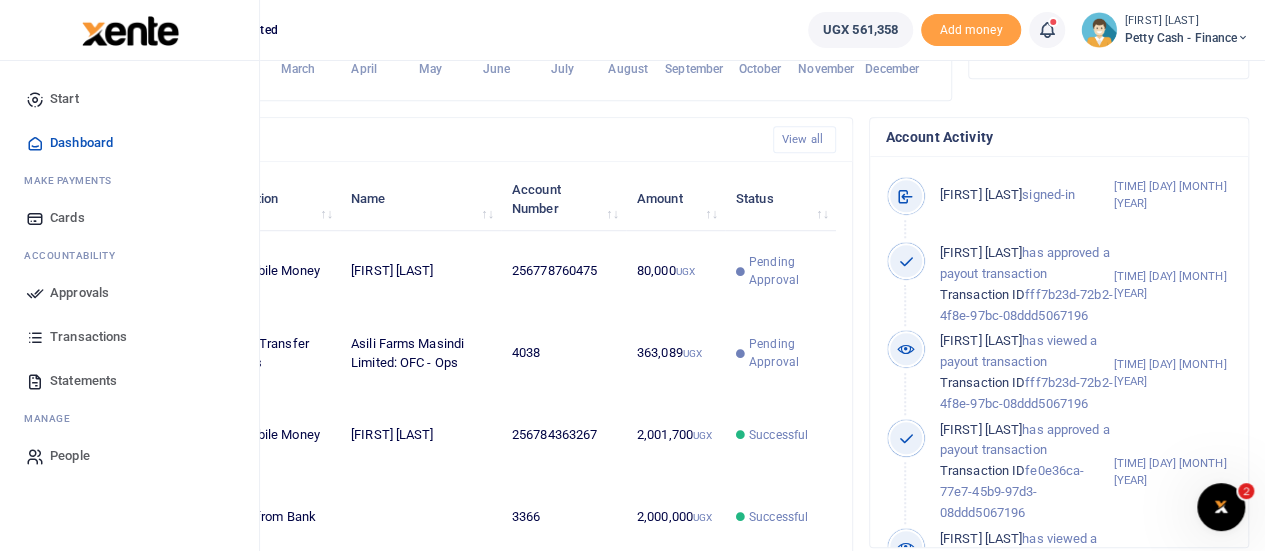 click on "Approvals" at bounding box center (79, 293) 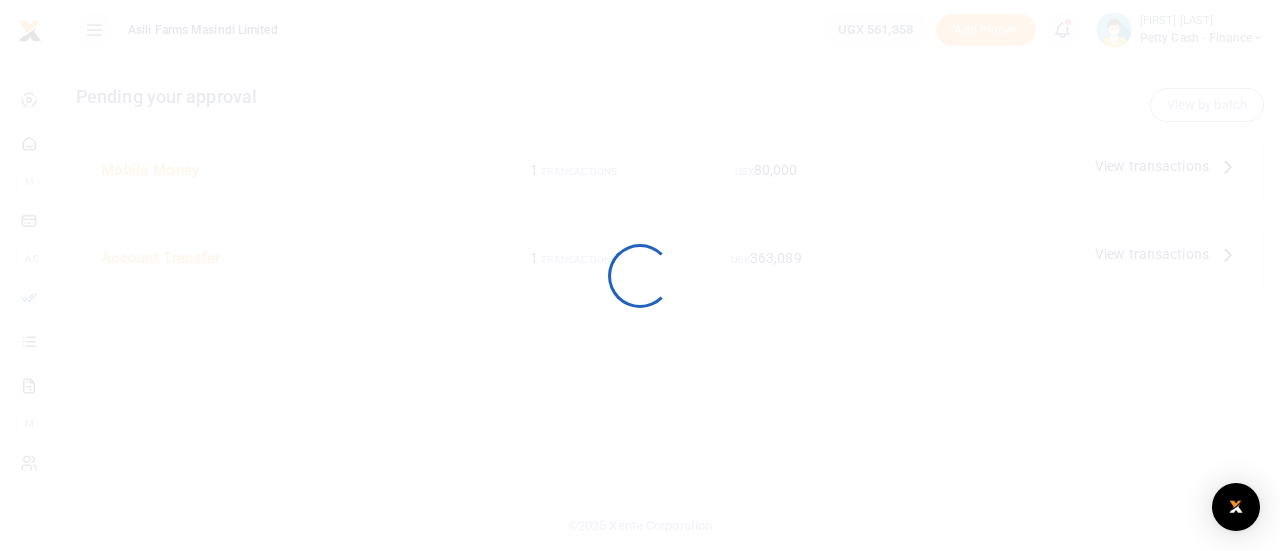 scroll, scrollTop: 0, scrollLeft: 0, axis: both 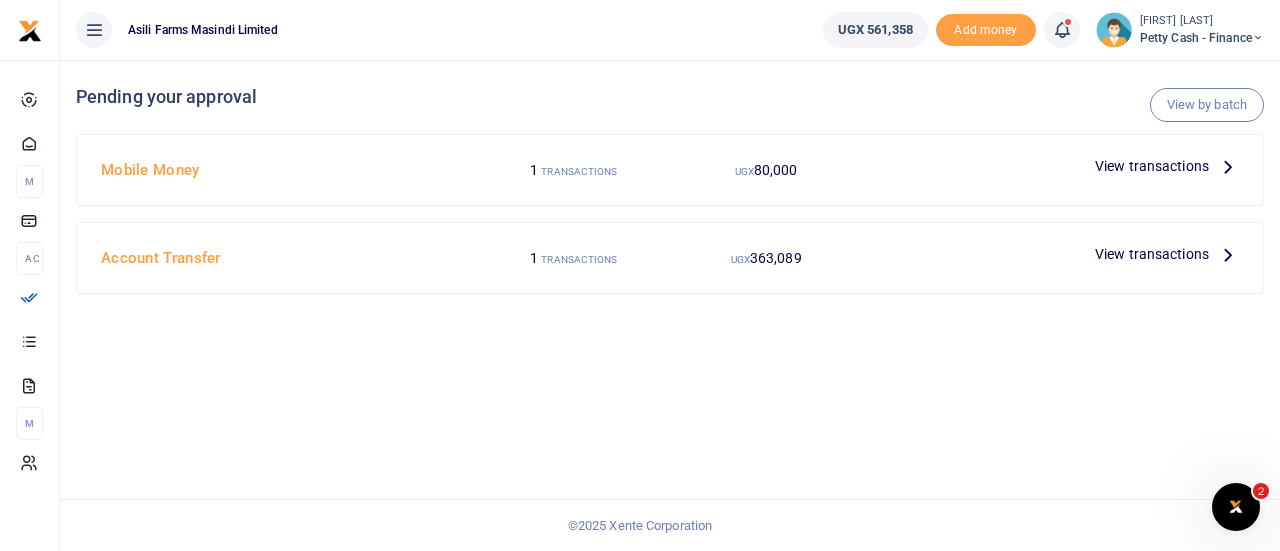 click on "View transactions" at bounding box center (1152, 254) 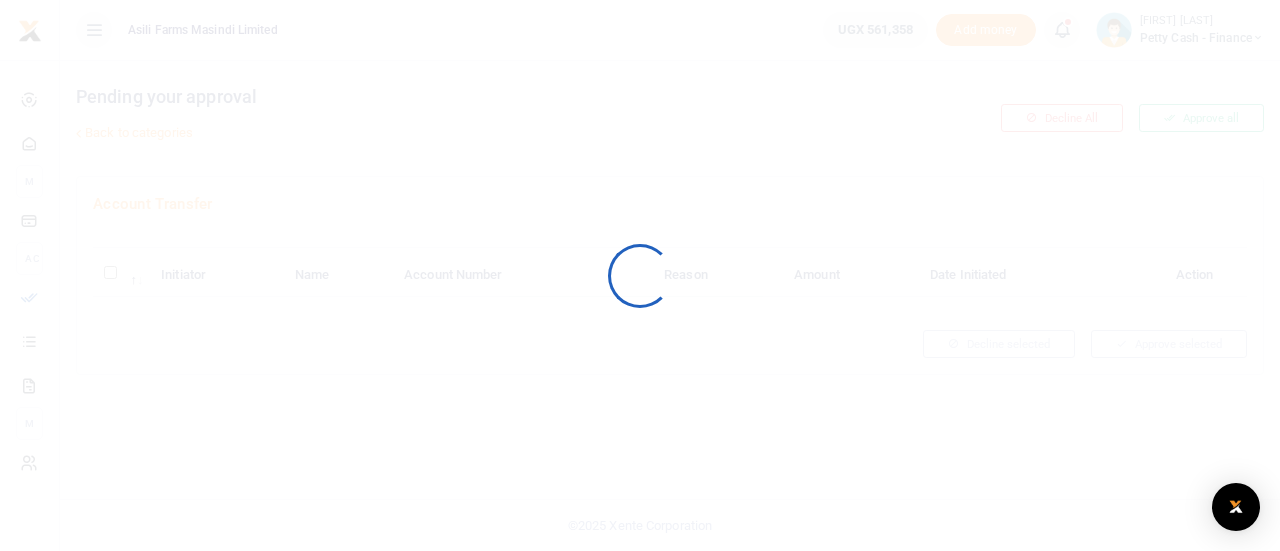 scroll, scrollTop: 0, scrollLeft: 0, axis: both 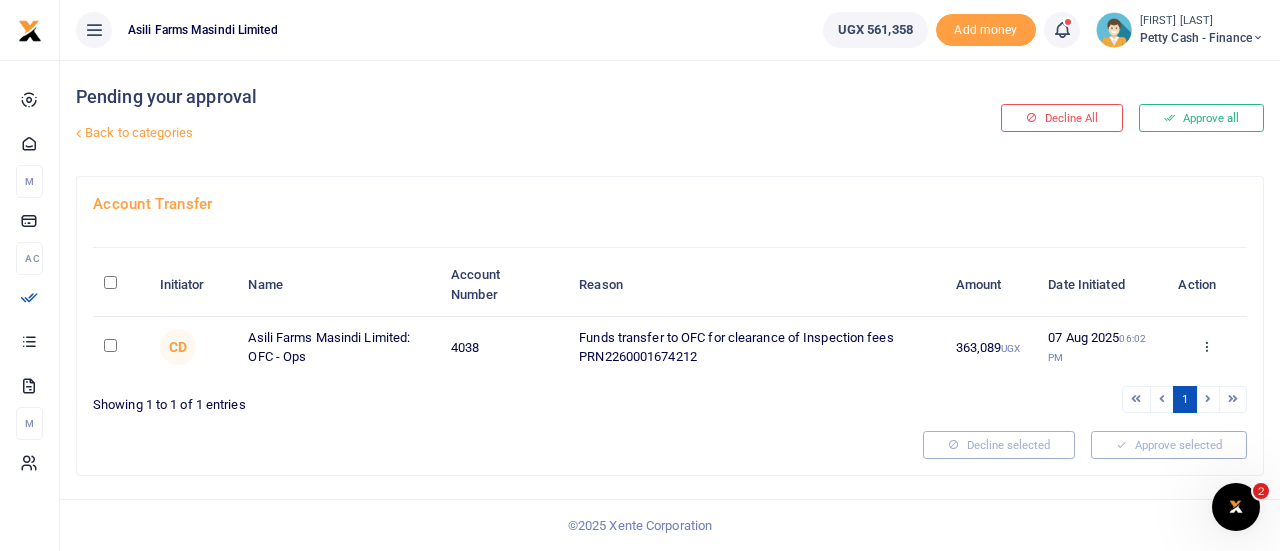 click at bounding box center [120, 285] 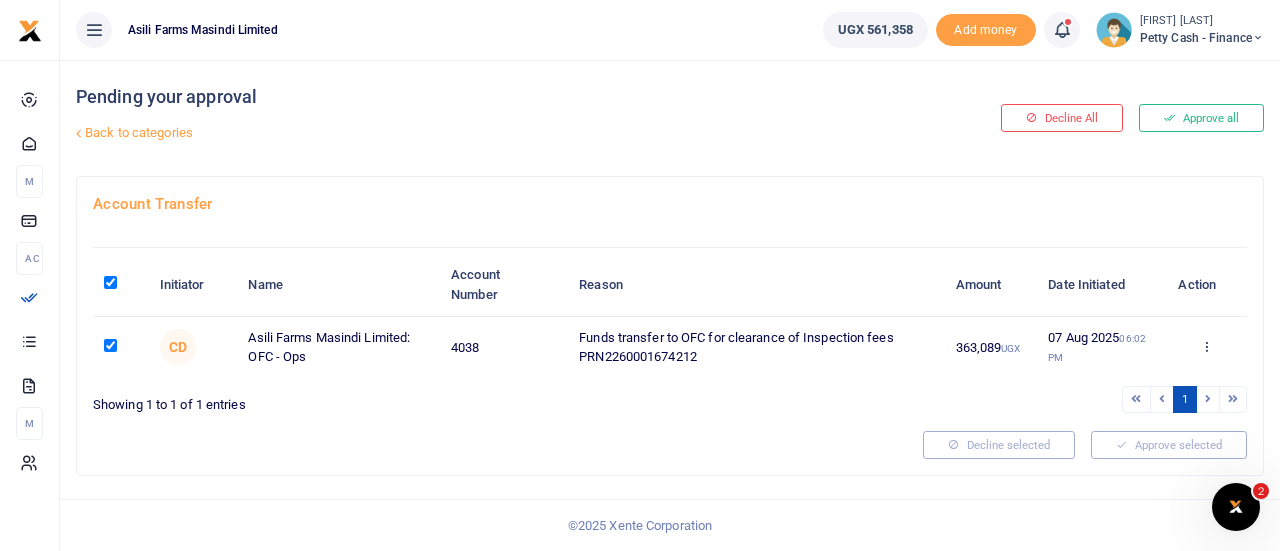 checkbox on "true" 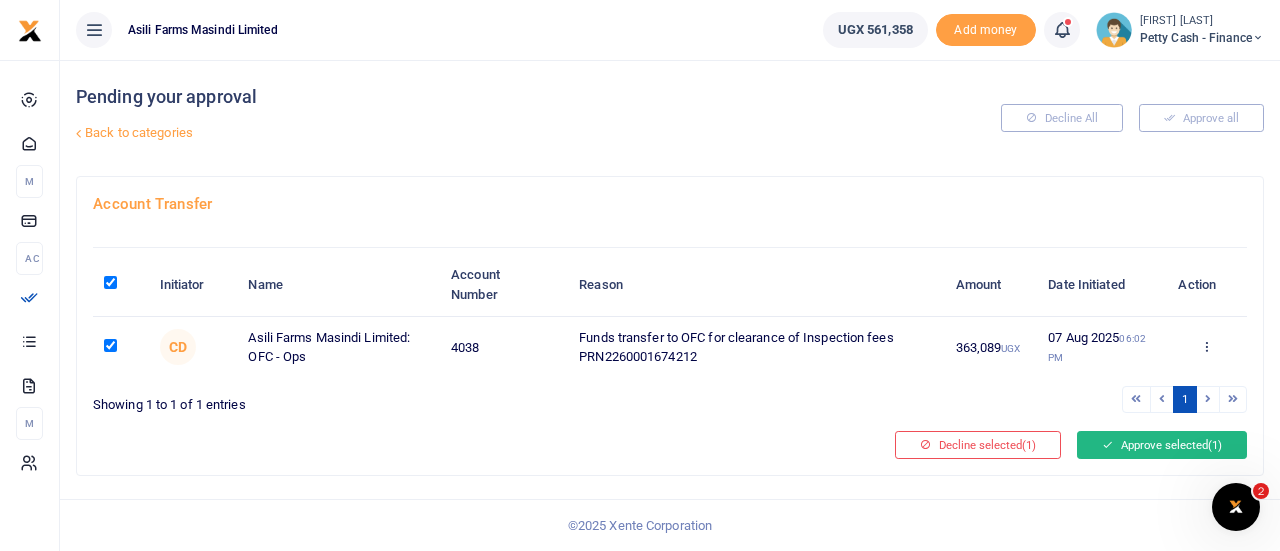 click on "Approve selected  (1)" at bounding box center [1162, 445] 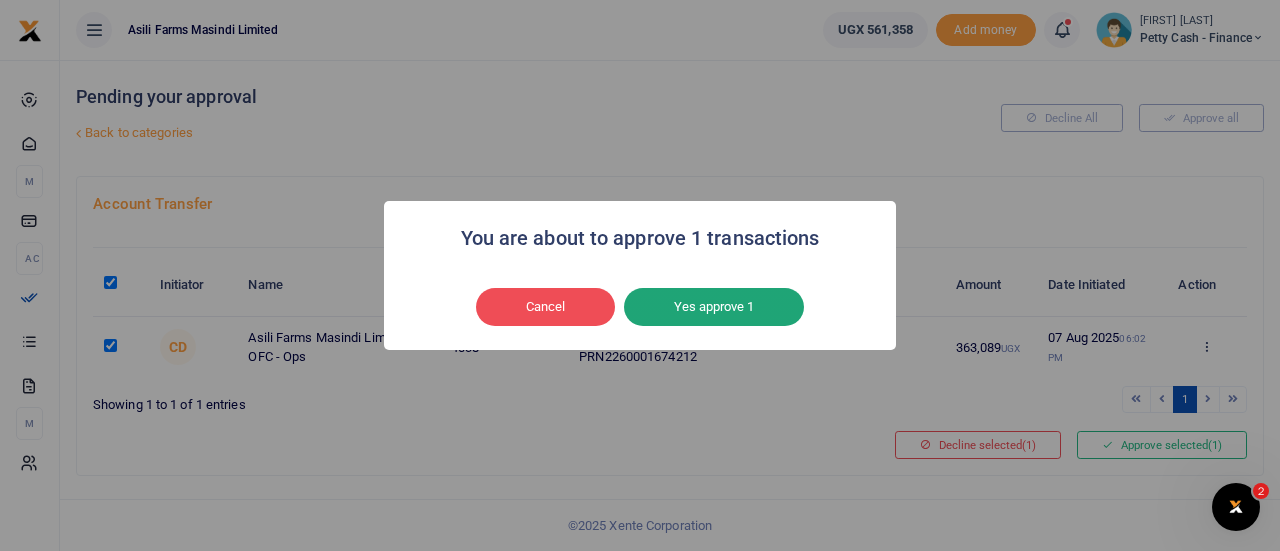 click on "Yes approve 1" at bounding box center [714, 307] 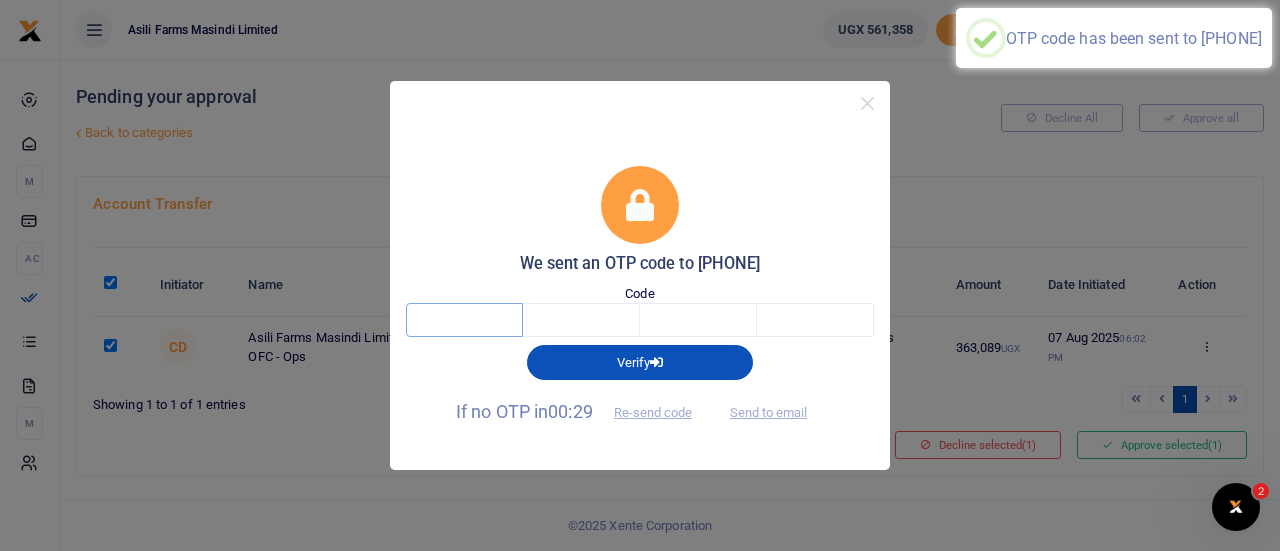 click at bounding box center (464, 320) 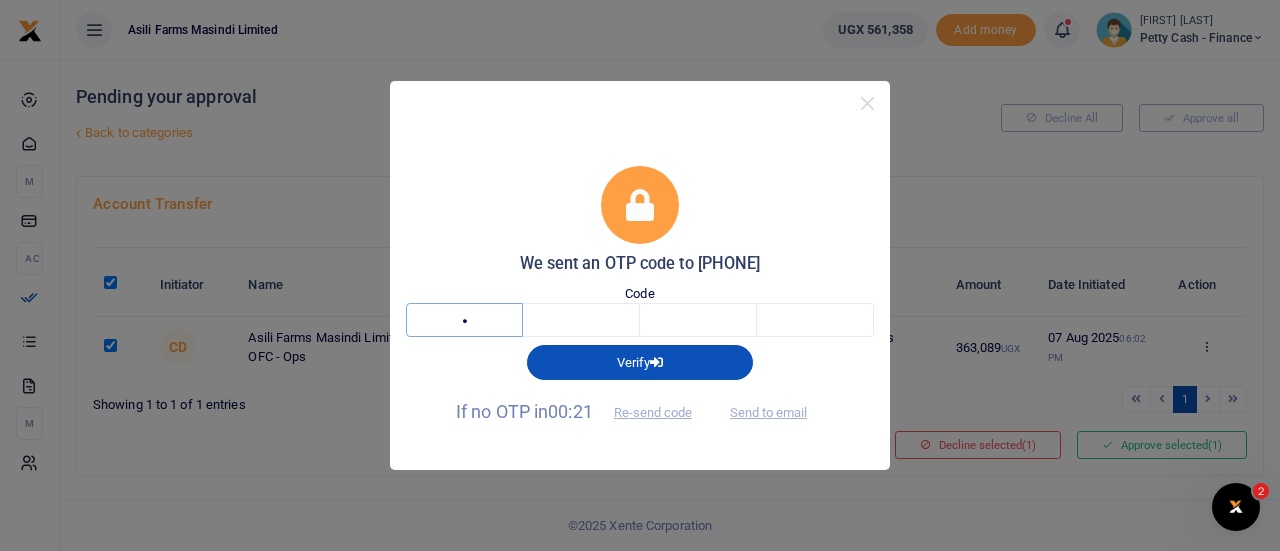 type on "6" 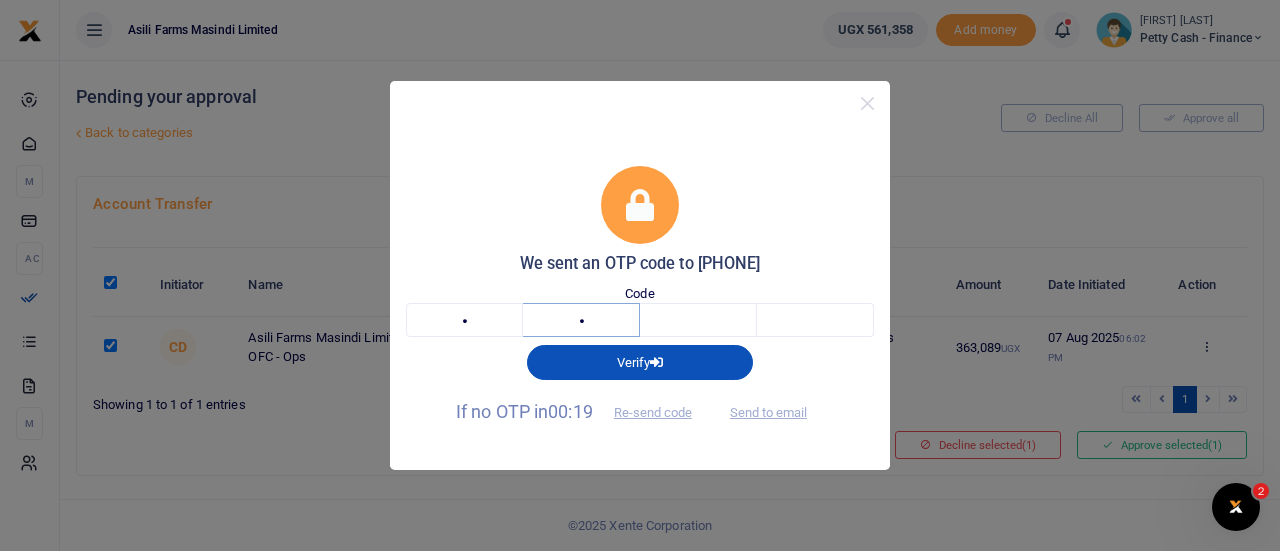type on "2" 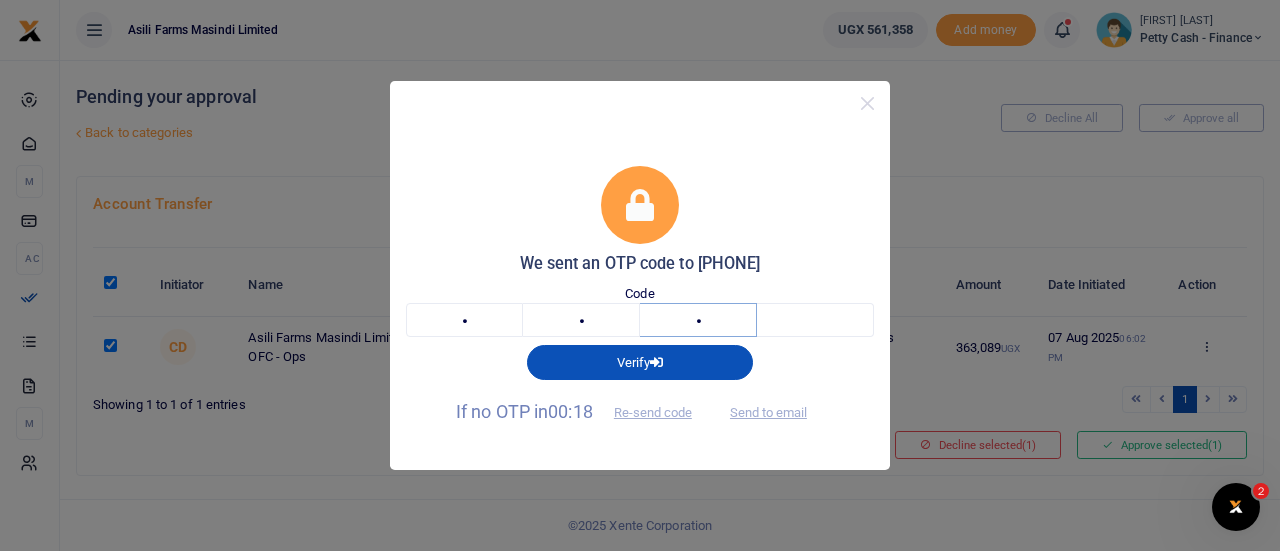 type on "8" 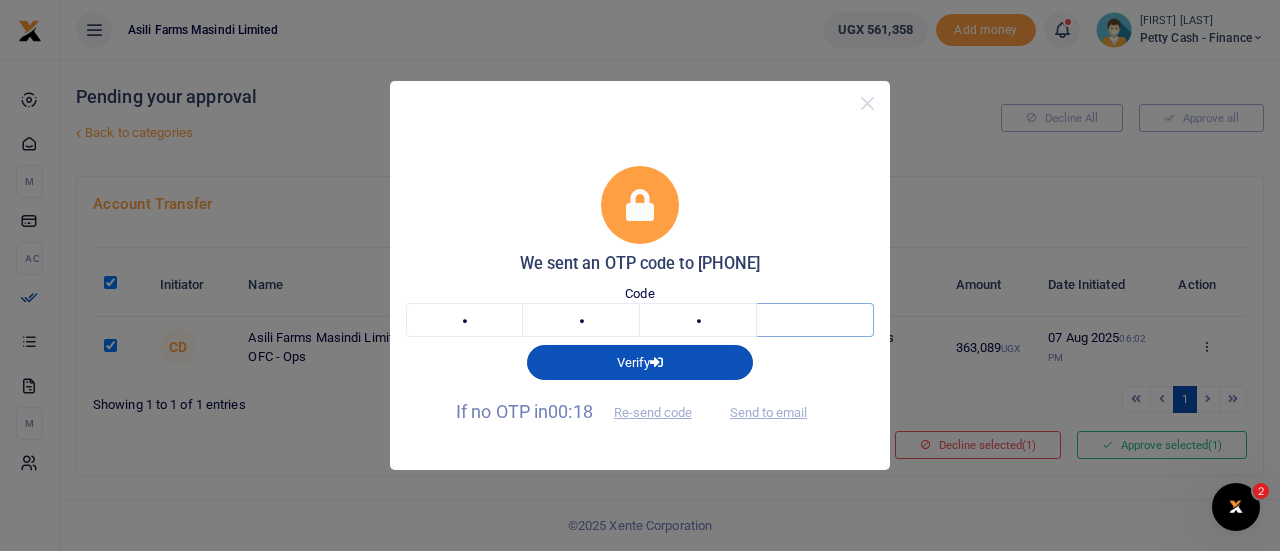 type on "7" 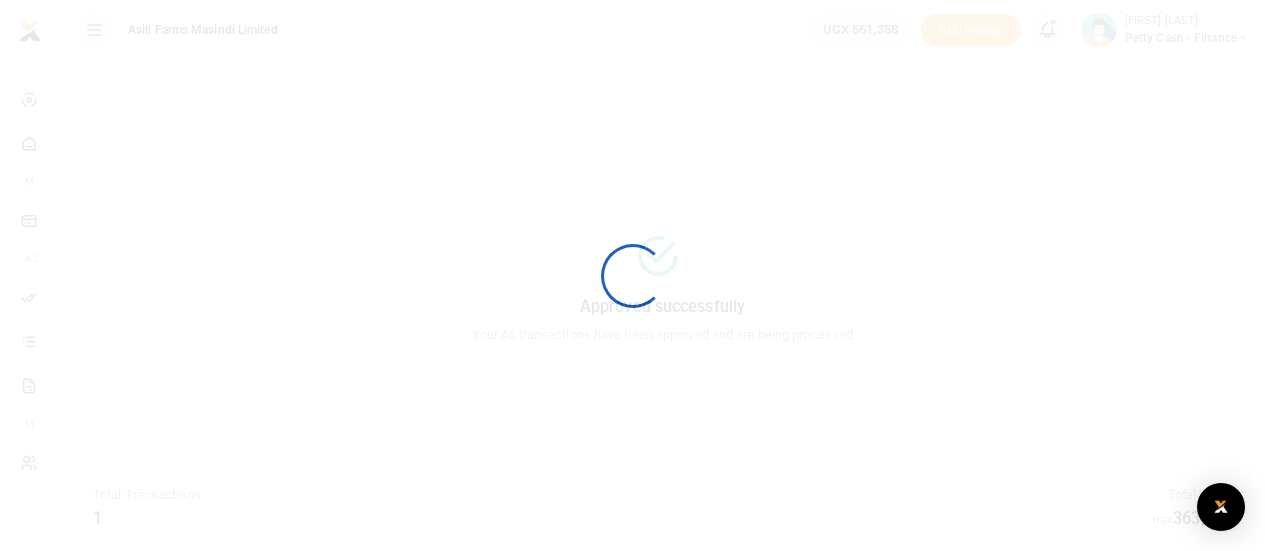 scroll, scrollTop: 0, scrollLeft: 0, axis: both 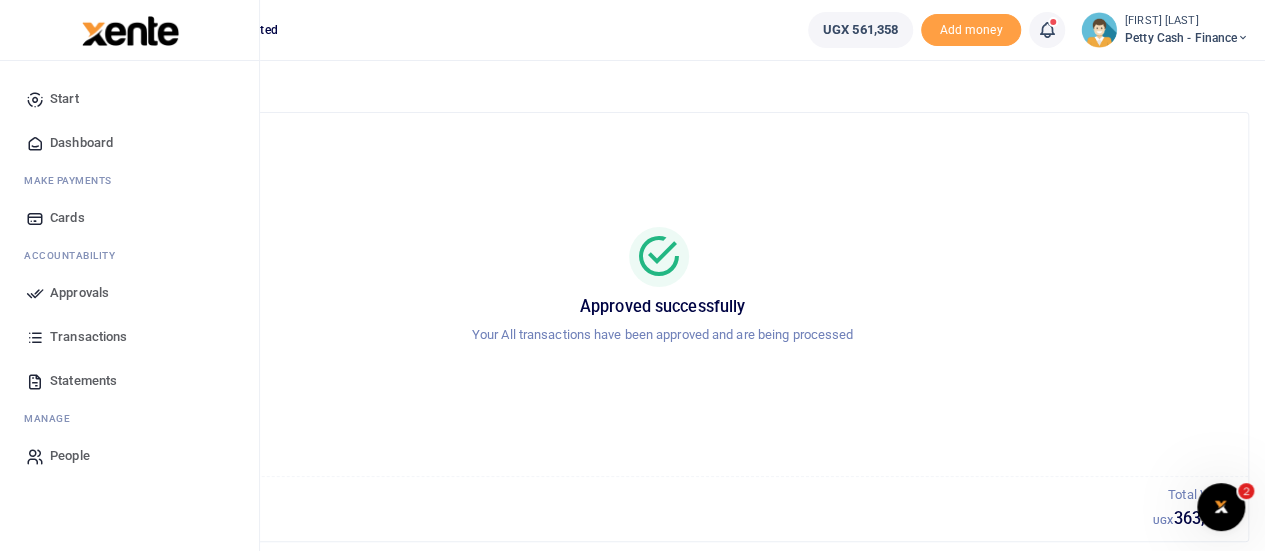 click on "Approvals" at bounding box center [79, 293] 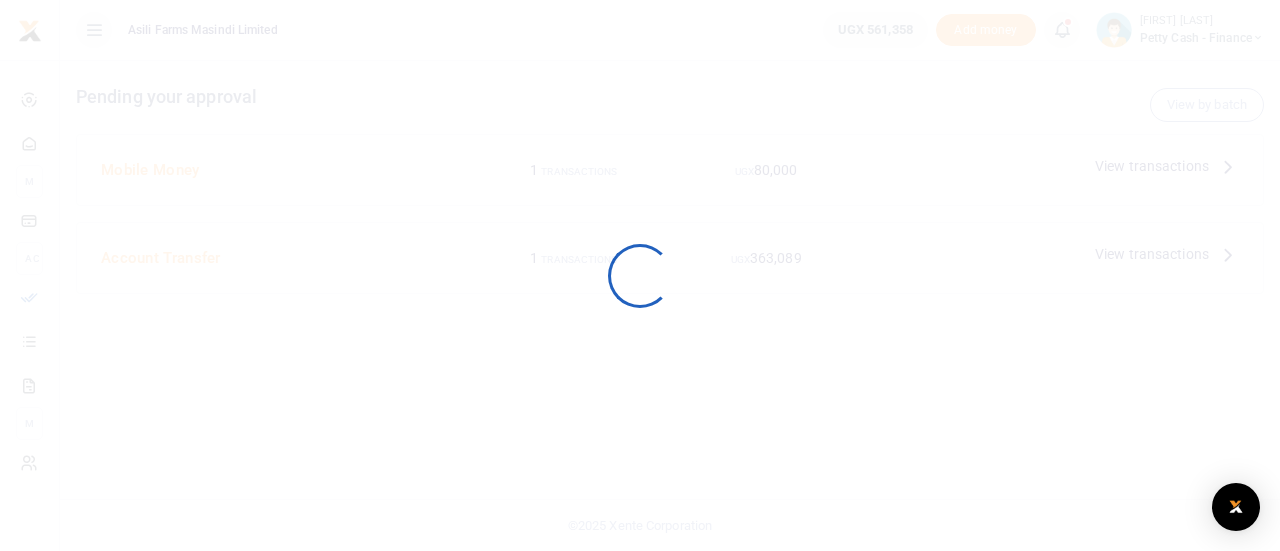 scroll, scrollTop: 0, scrollLeft: 0, axis: both 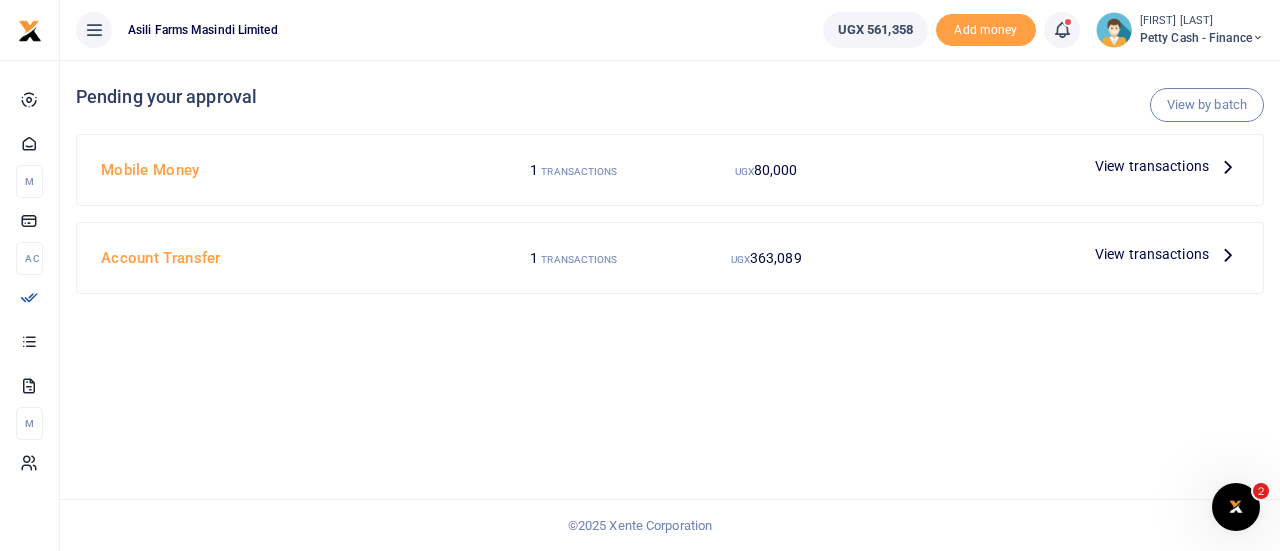 click on "View transactions" at bounding box center [1152, 166] 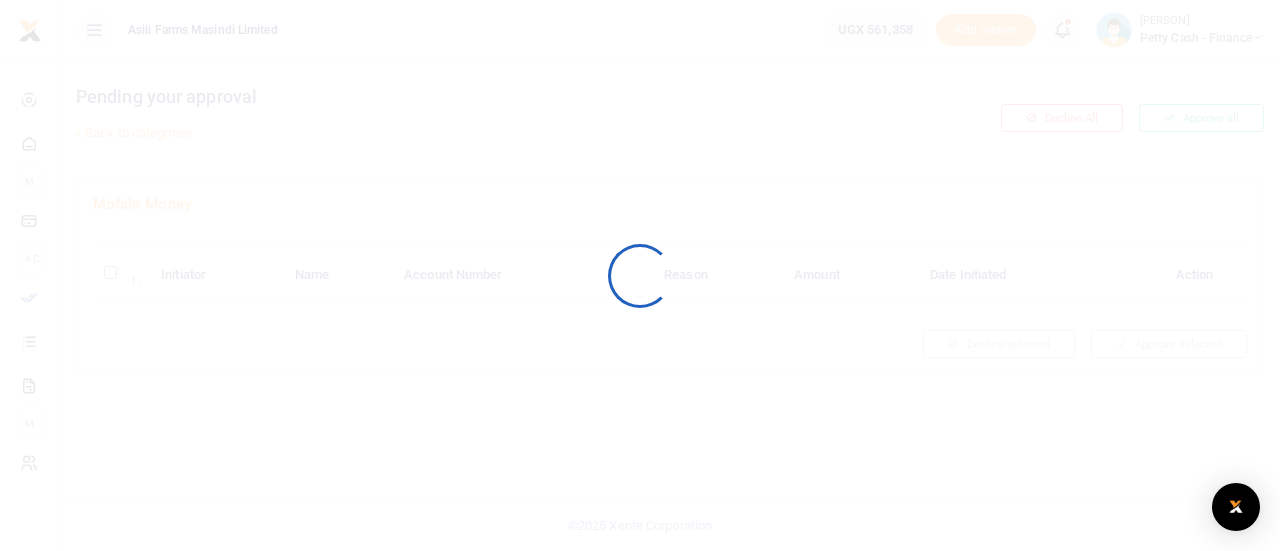 scroll, scrollTop: 0, scrollLeft: 0, axis: both 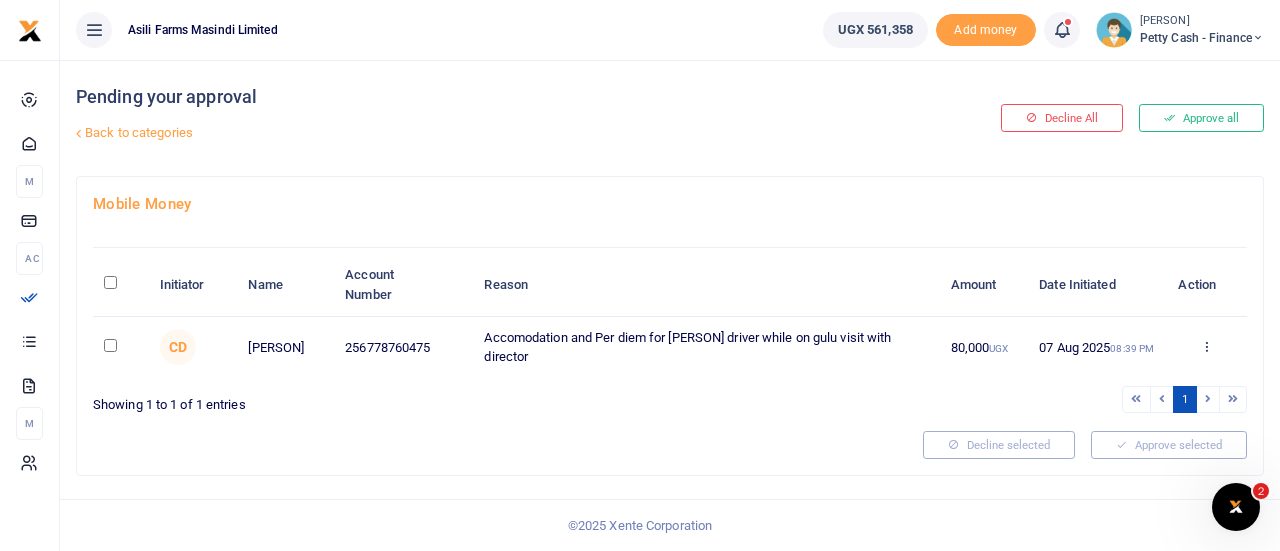 click at bounding box center [110, 345] 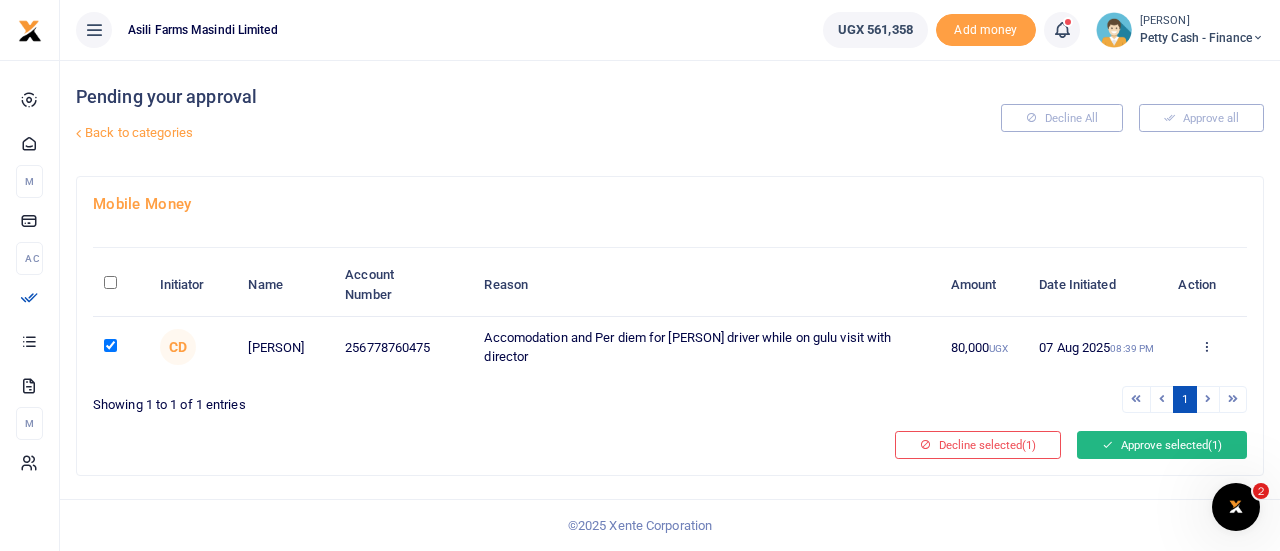 click on "Approve selected  (1)" at bounding box center [1162, 445] 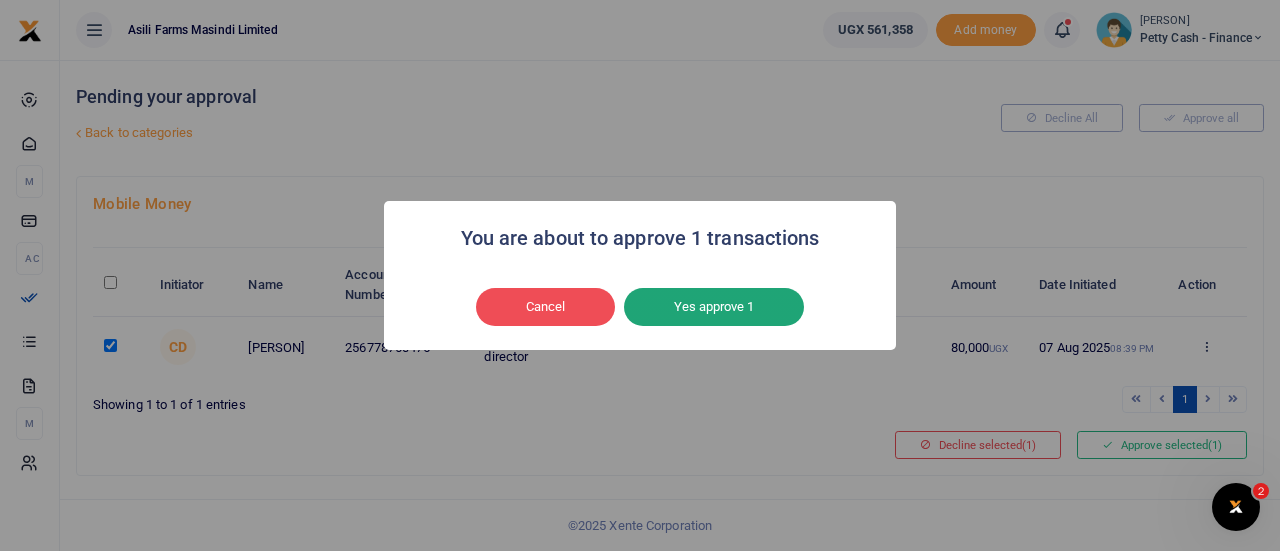 click on "Yes approve 1" at bounding box center (714, 307) 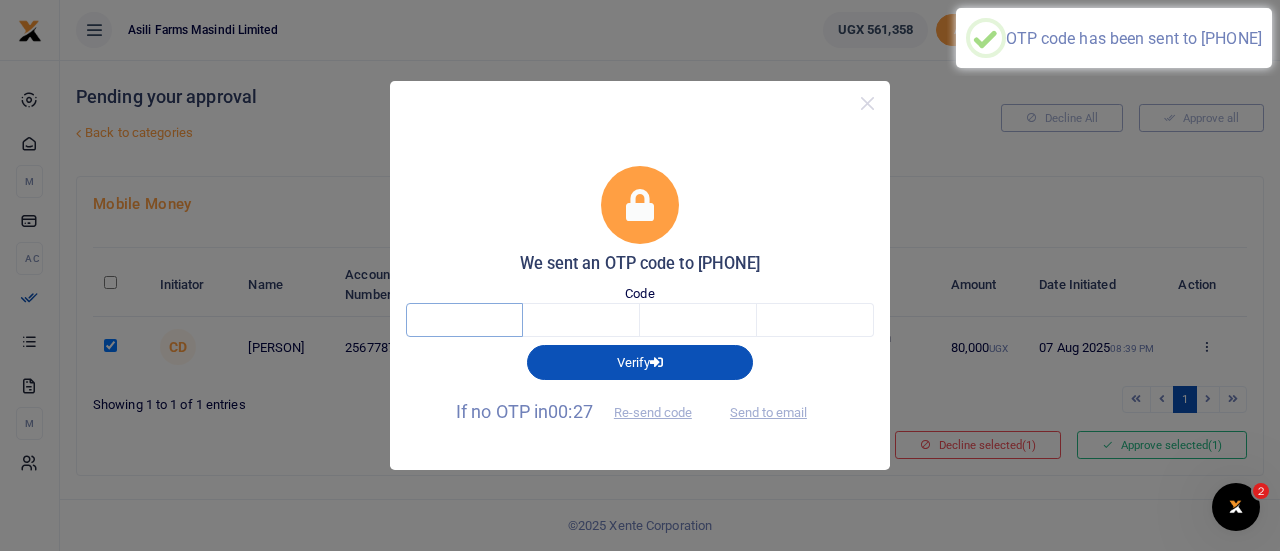 click at bounding box center (464, 320) 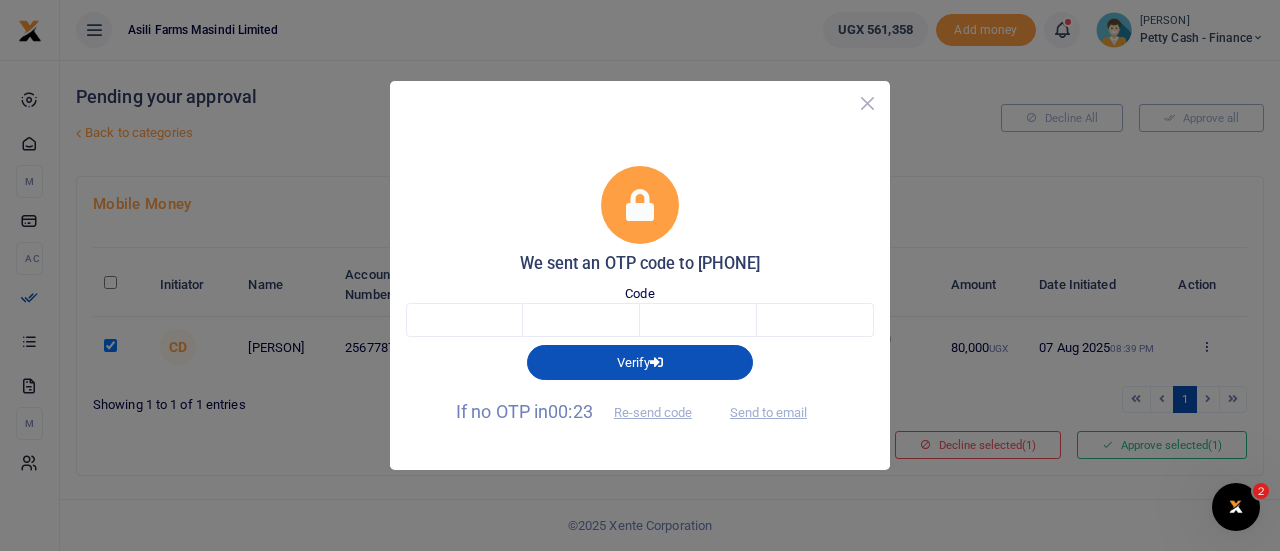 click at bounding box center [867, 103] 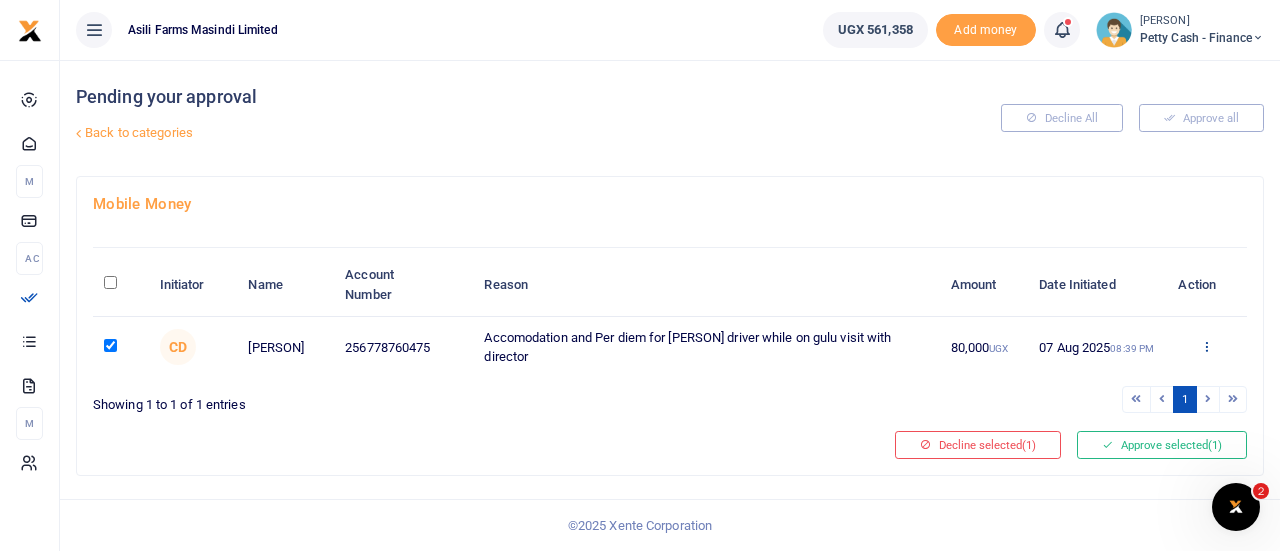 click at bounding box center [1206, 346] 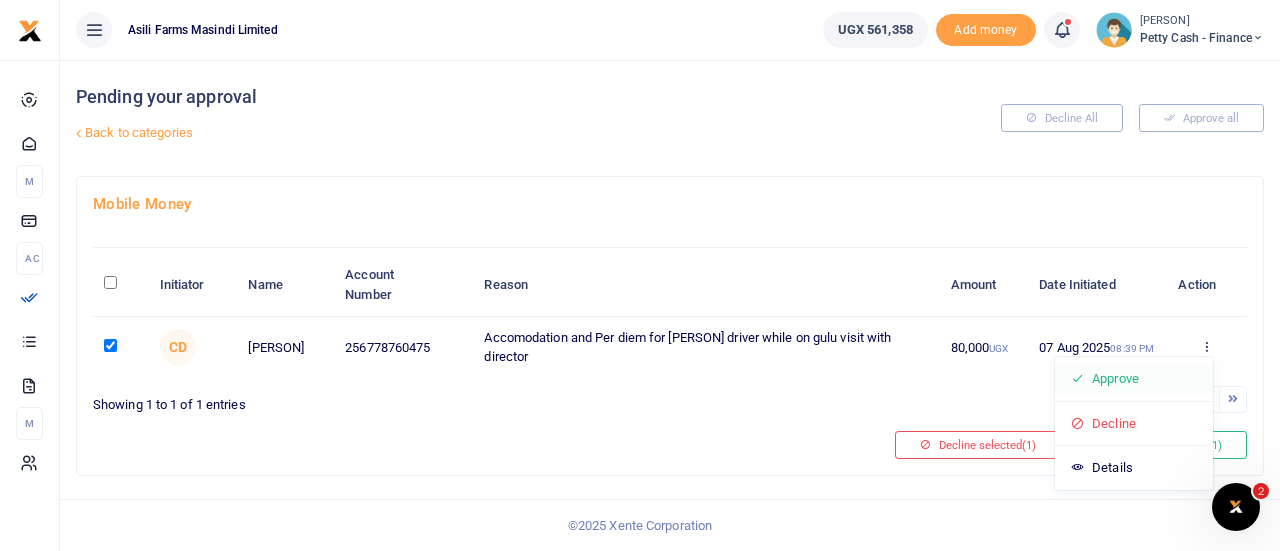 click on "Approve" at bounding box center (1134, 379) 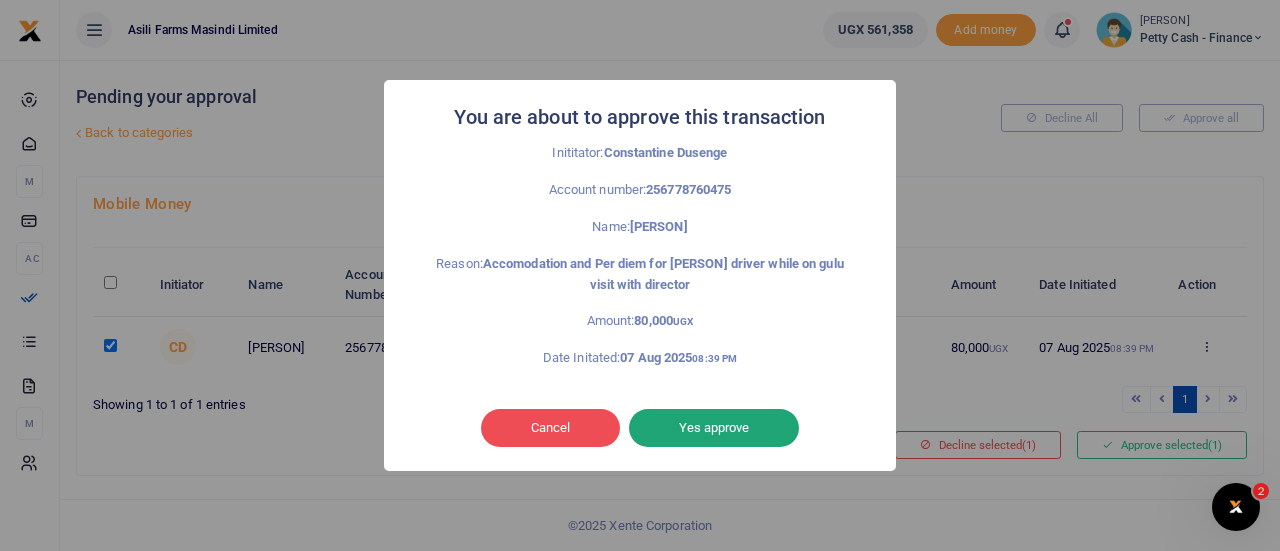 click on "Yes approve" at bounding box center (714, 428) 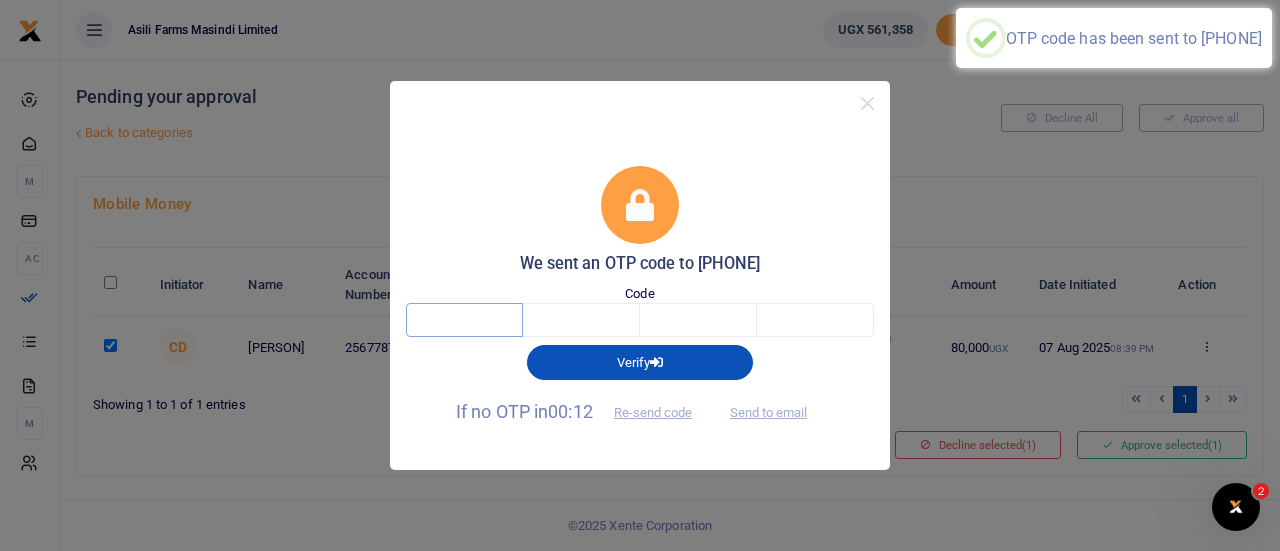 click at bounding box center (464, 320) 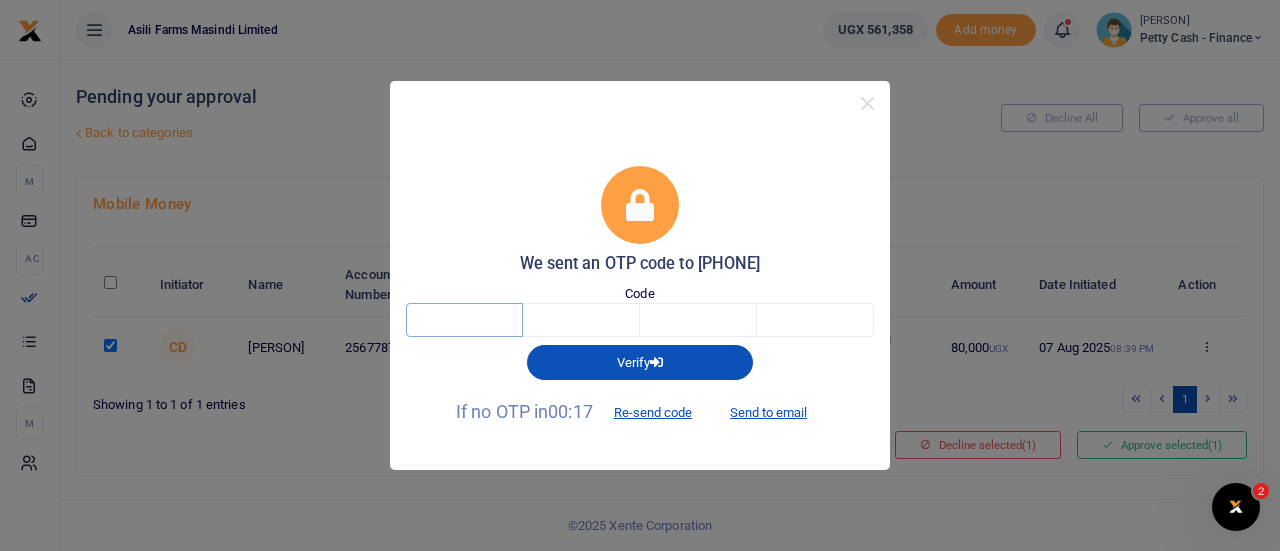 click at bounding box center (464, 320) 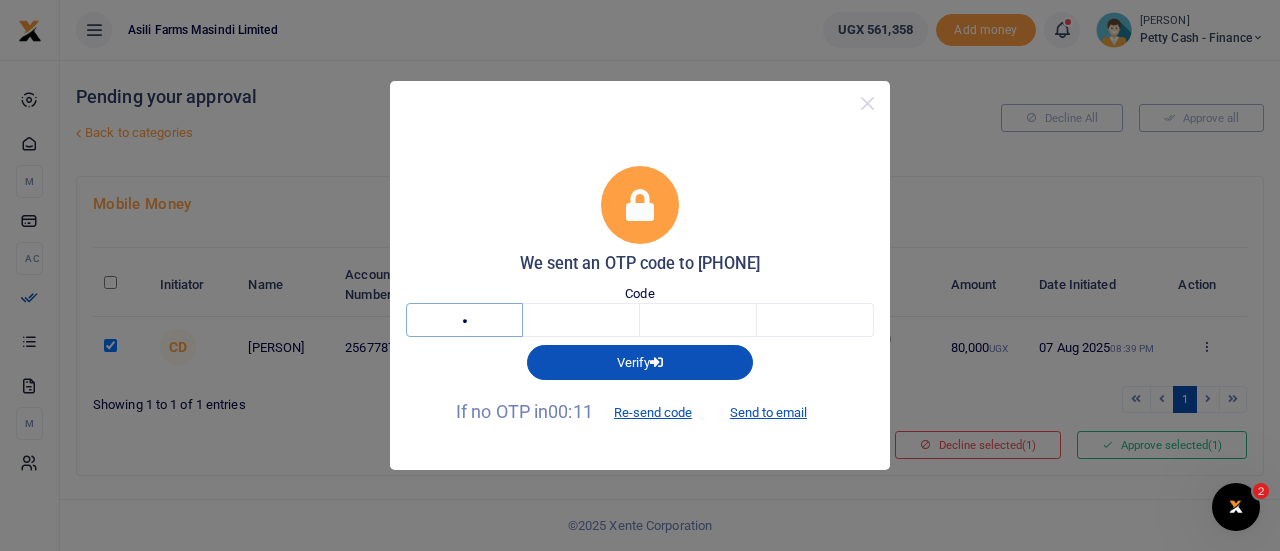 type on "4" 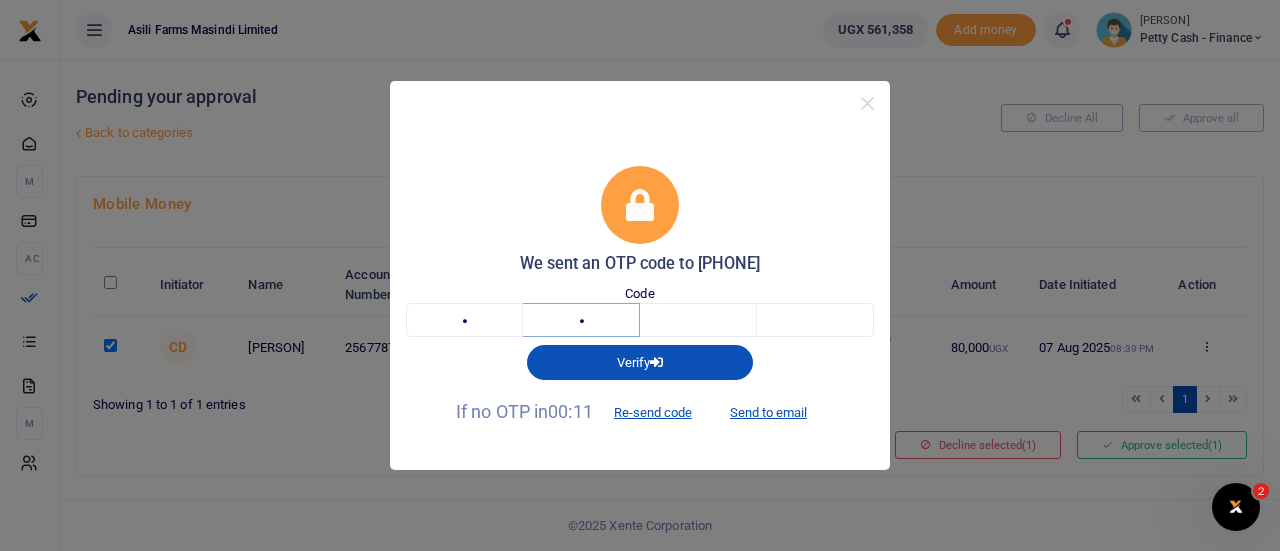 type on "9" 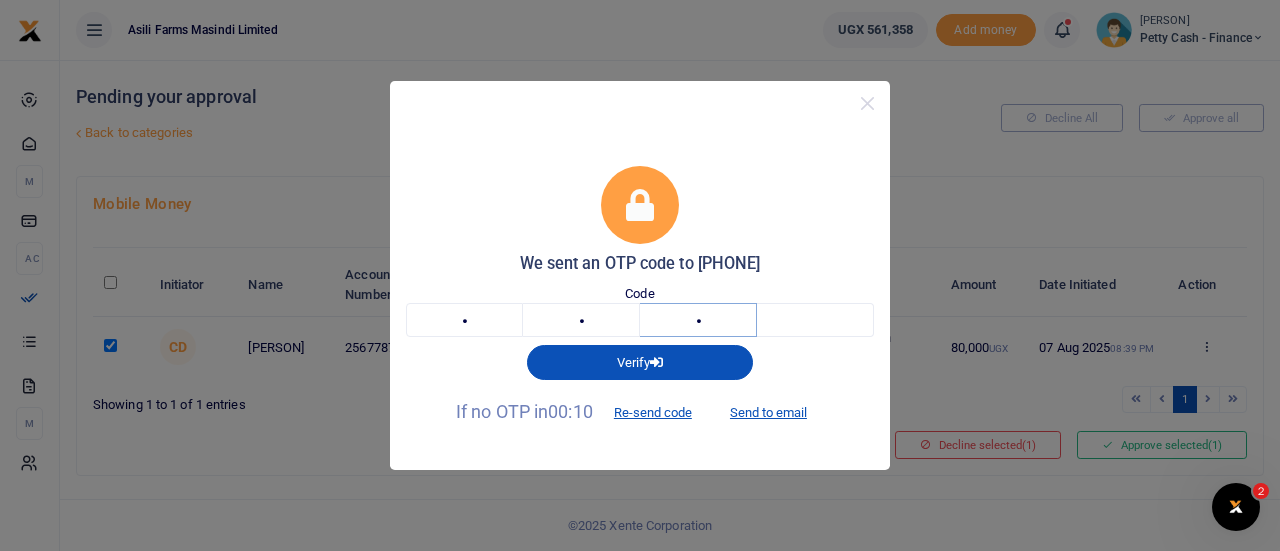 type on "1" 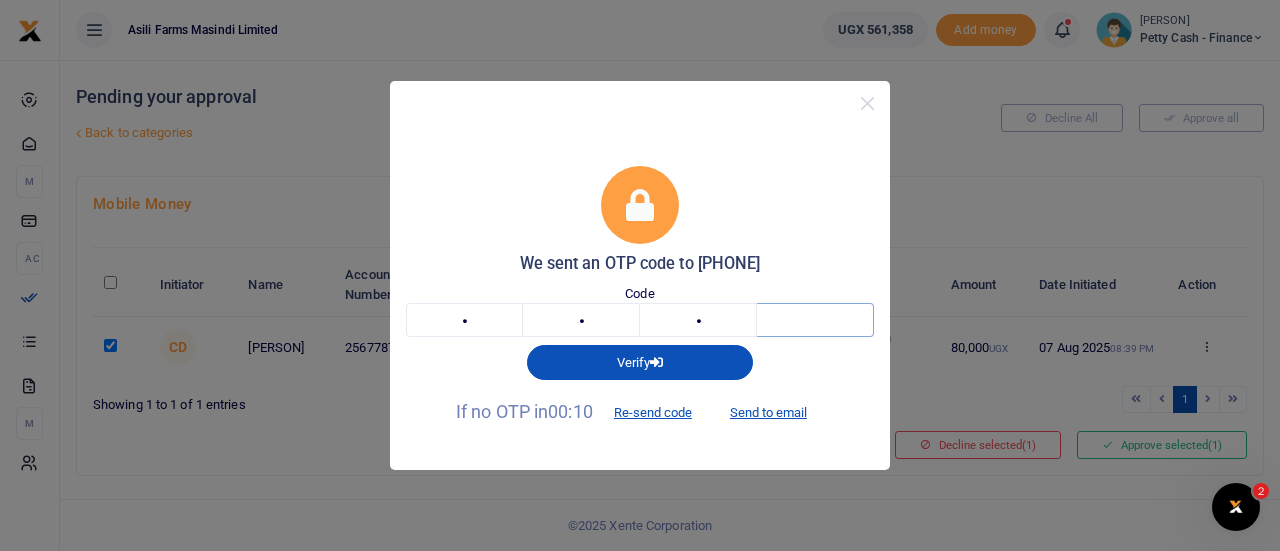 type on "1" 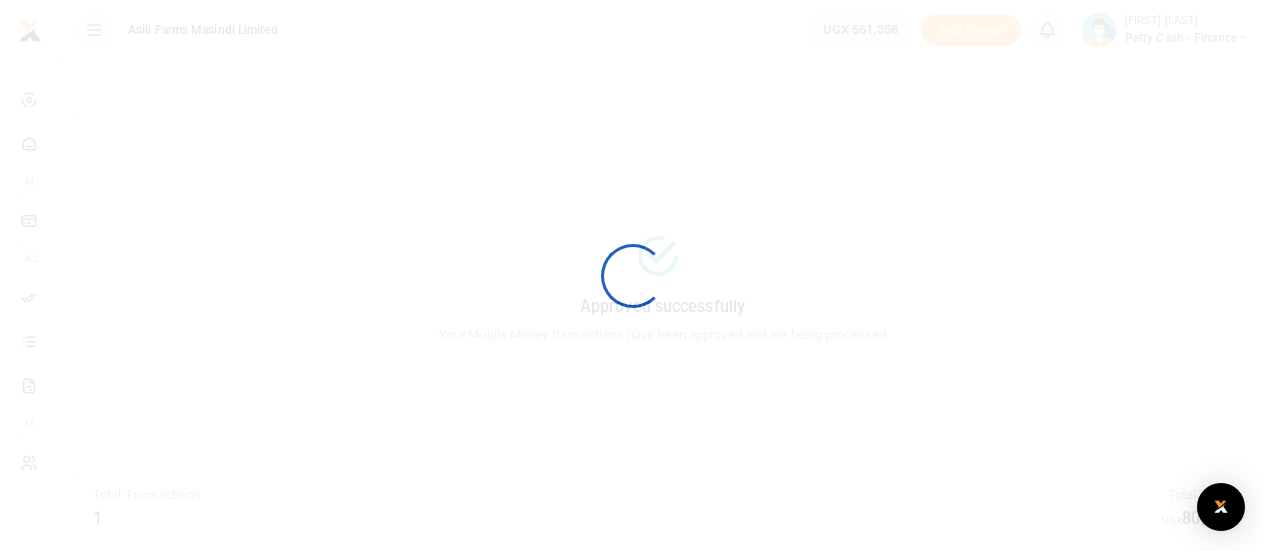 scroll, scrollTop: 0, scrollLeft: 0, axis: both 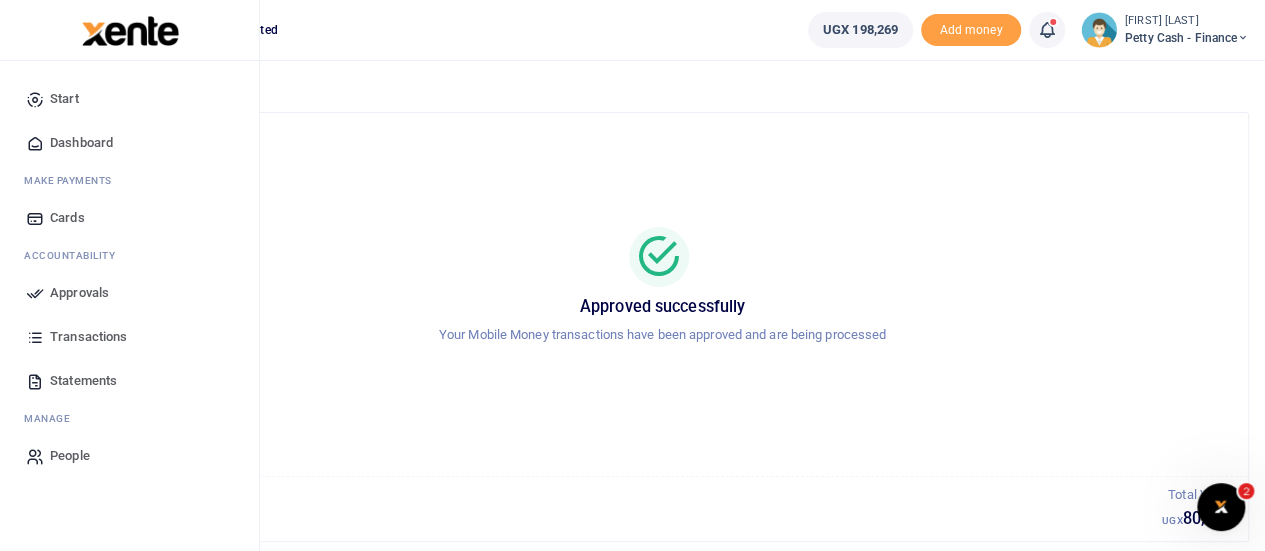 click on "Dashboard" at bounding box center [81, 143] 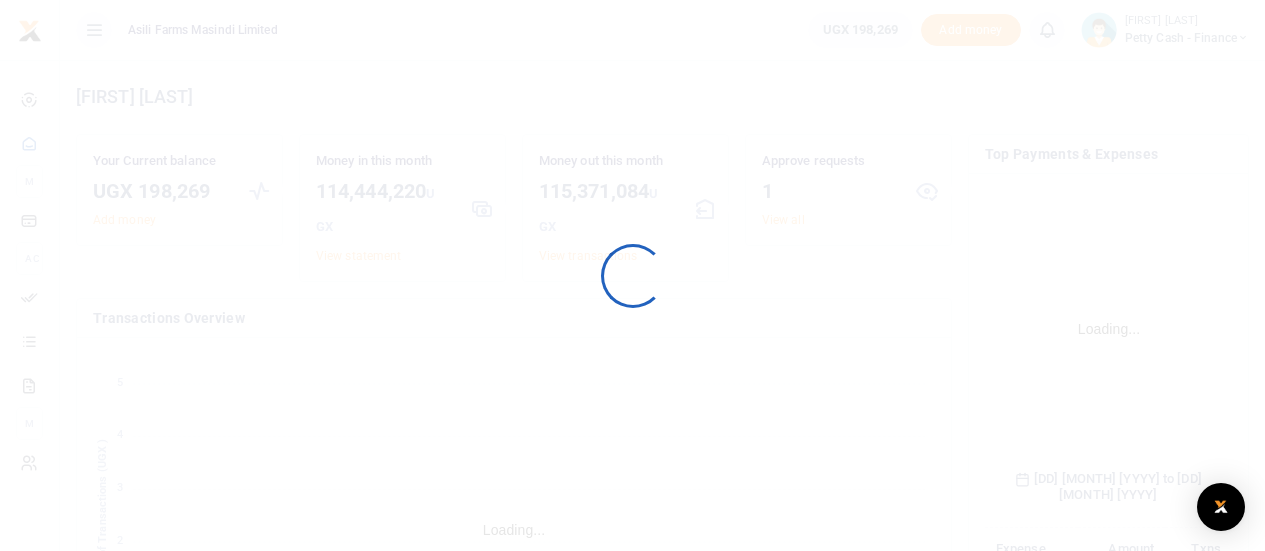 scroll, scrollTop: 0, scrollLeft: 0, axis: both 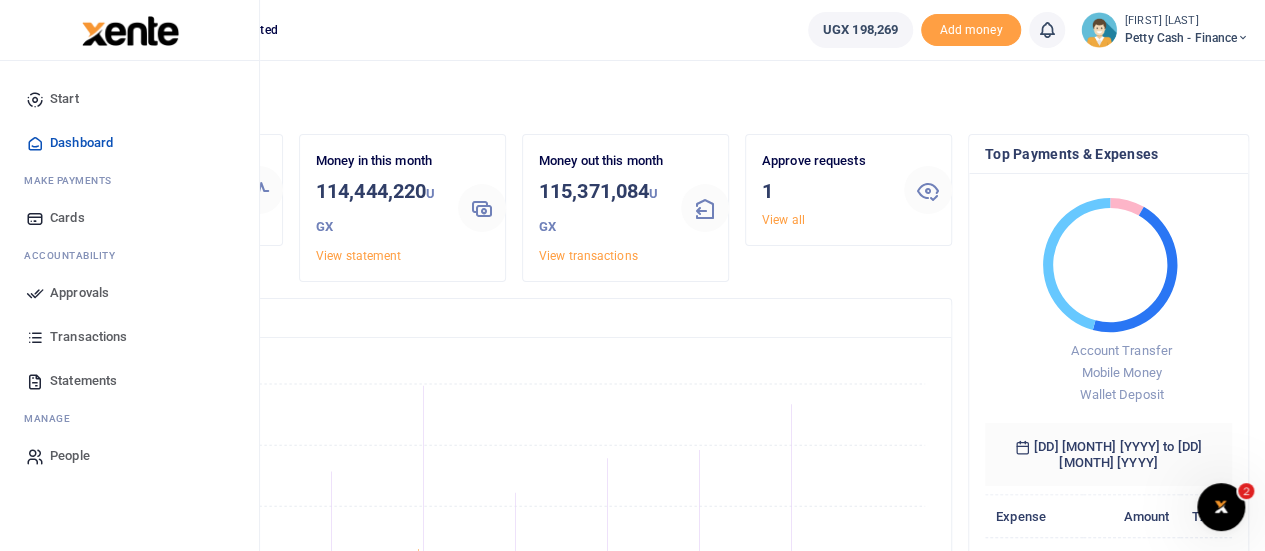 click on "Dashboard" at bounding box center (81, 143) 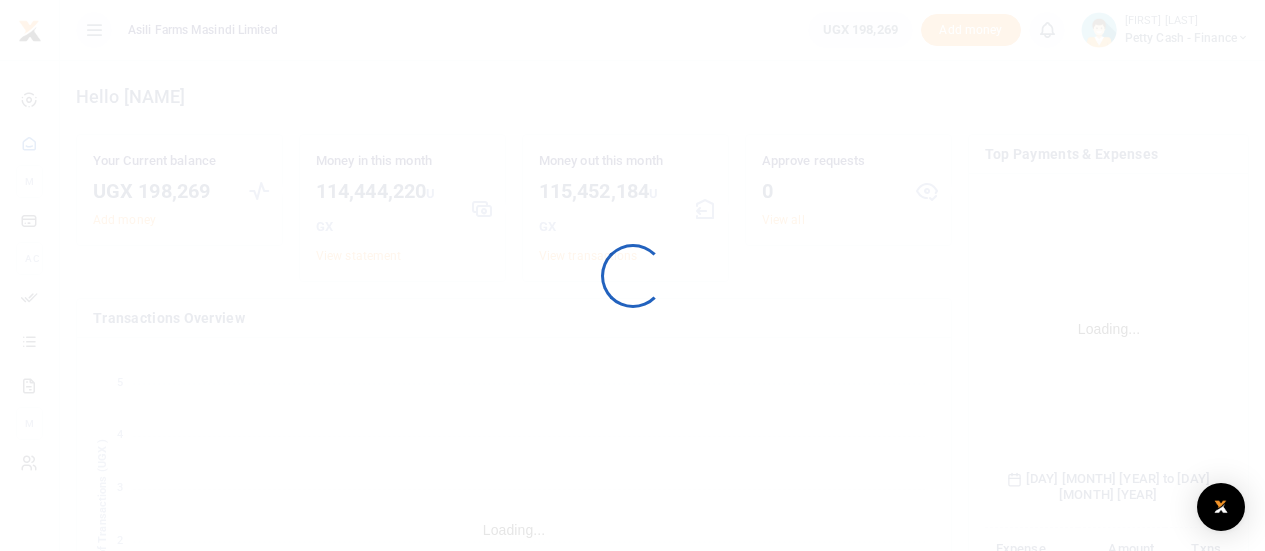 scroll, scrollTop: 0, scrollLeft: 0, axis: both 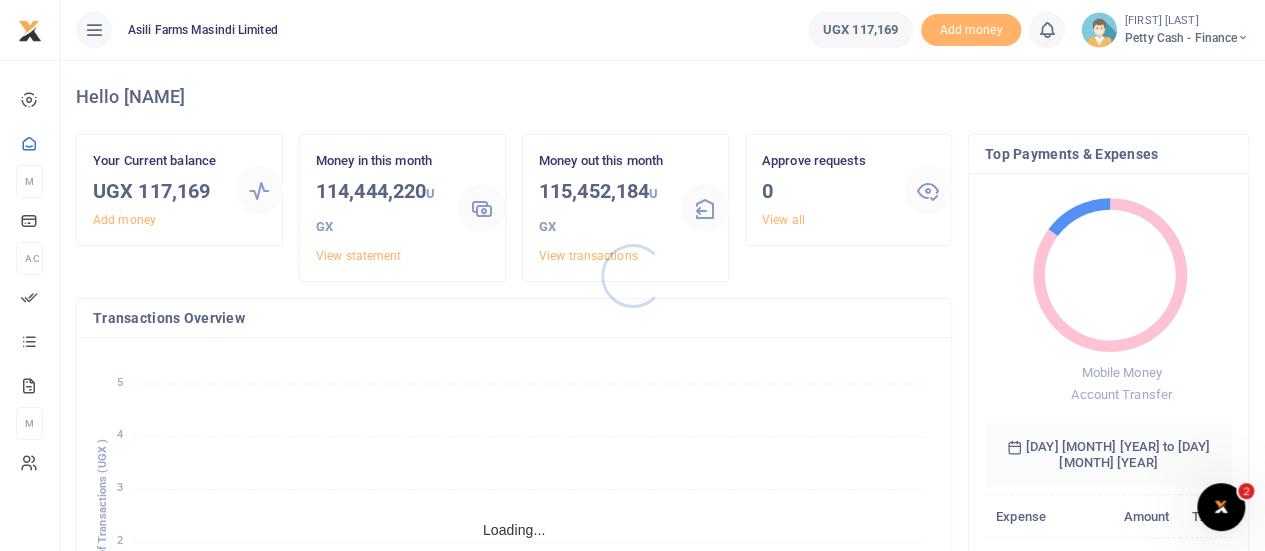 click at bounding box center [632, 275] 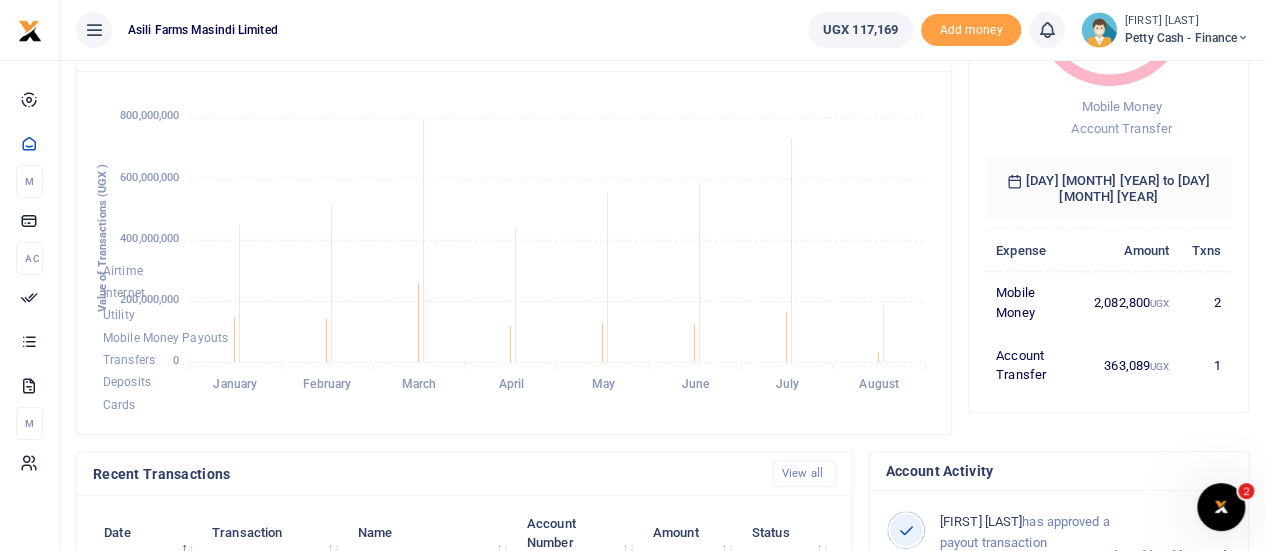 scroll, scrollTop: 400, scrollLeft: 0, axis: vertical 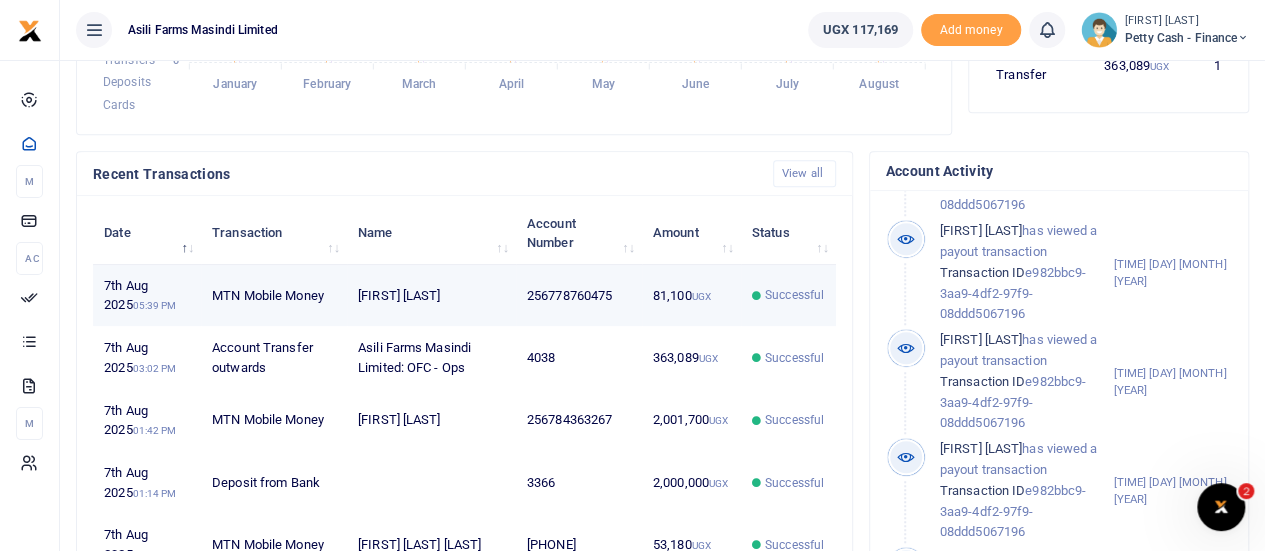 click on "256778760475" at bounding box center (579, 296) 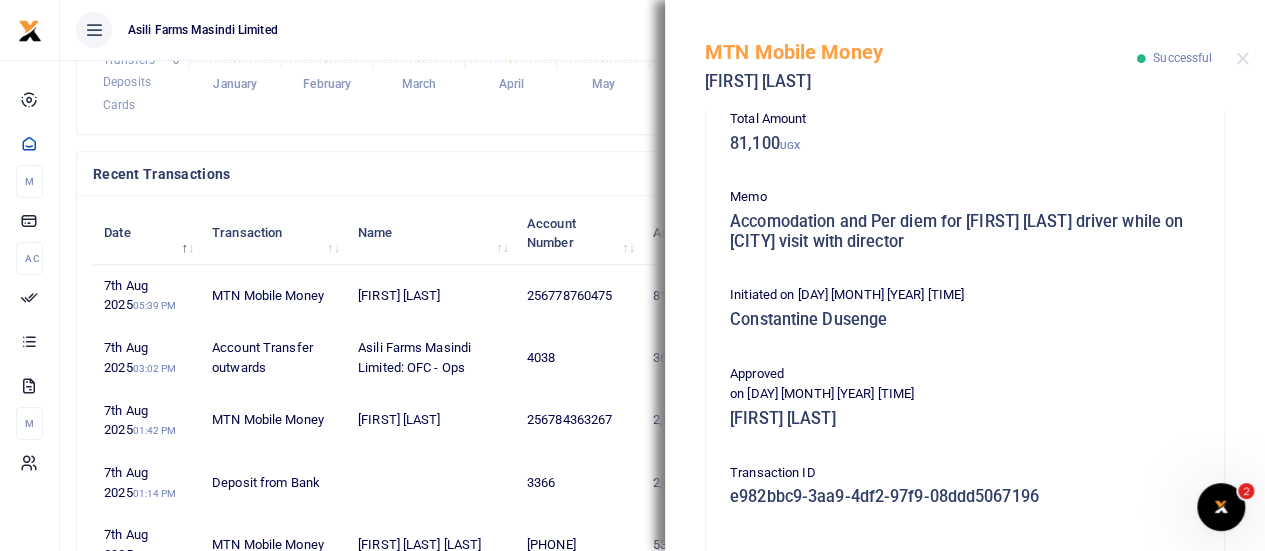 scroll, scrollTop: 30, scrollLeft: 0, axis: vertical 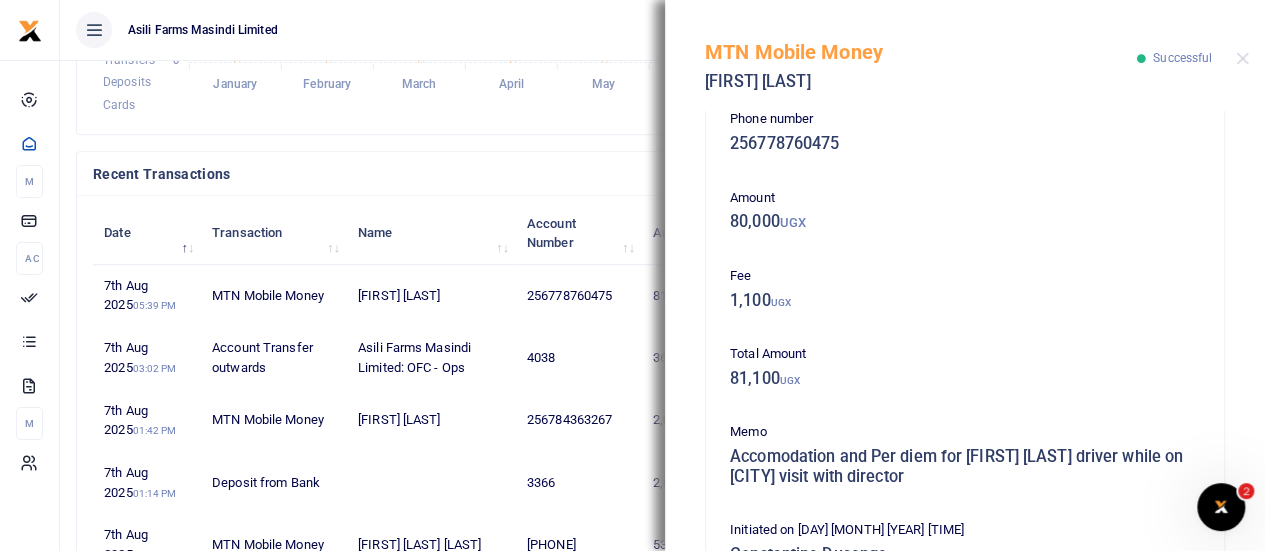click on "Asili Farms Masindi Limited" at bounding box center (426, 30) 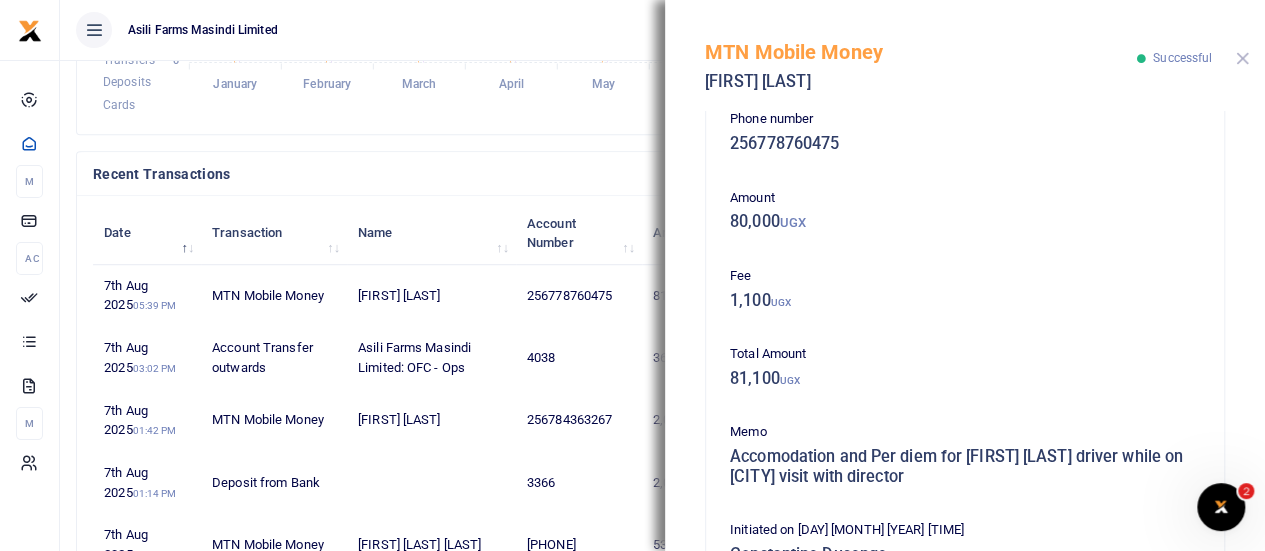 click at bounding box center (1242, 58) 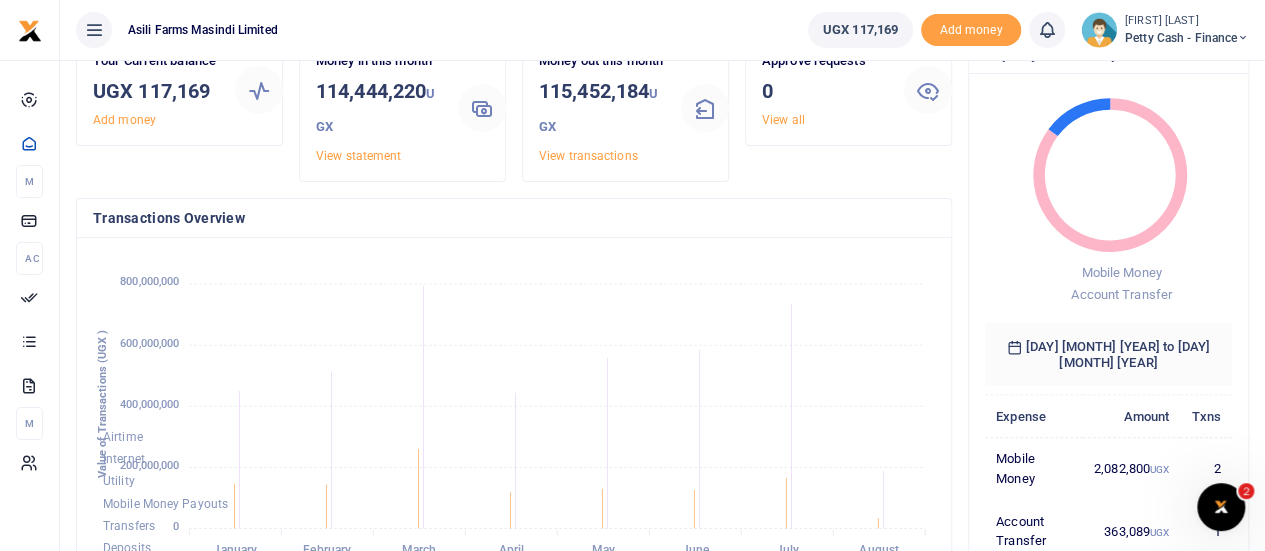 scroll, scrollTop: 0, scrollLeft: 0, axis: both 